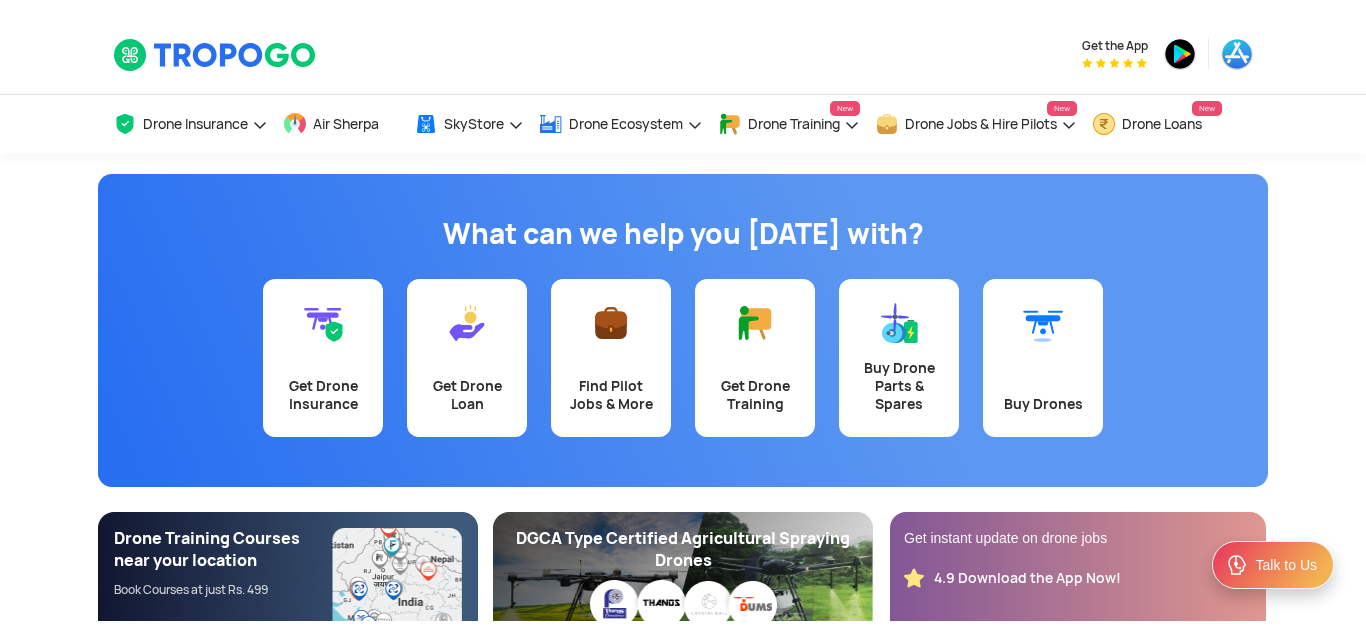 scroll, scrollTop: 0, scrollLeft: 0, axis: both 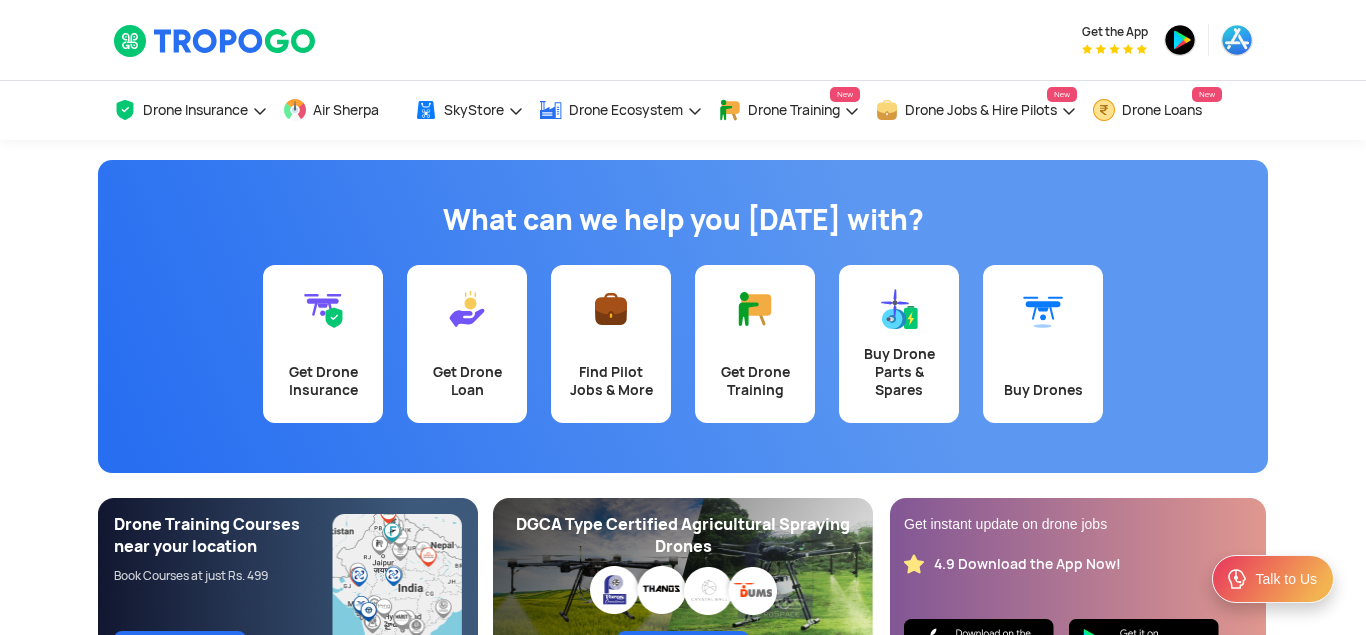 click on "What can we help you [DATE] with?  Get Drone Insurance   Get Drone Loan   Find Pilot Jobs & More   Get Drone Training   Buy Drone Parts & Spares   Buy Drones  Drone Training Courses near your location Book Courses at just Rs. 499 Book Now! DGCA Type Certified Agricultural Spraying Drones View & Compare Get instant update on drone jobs 4.9 Download the App Now!" 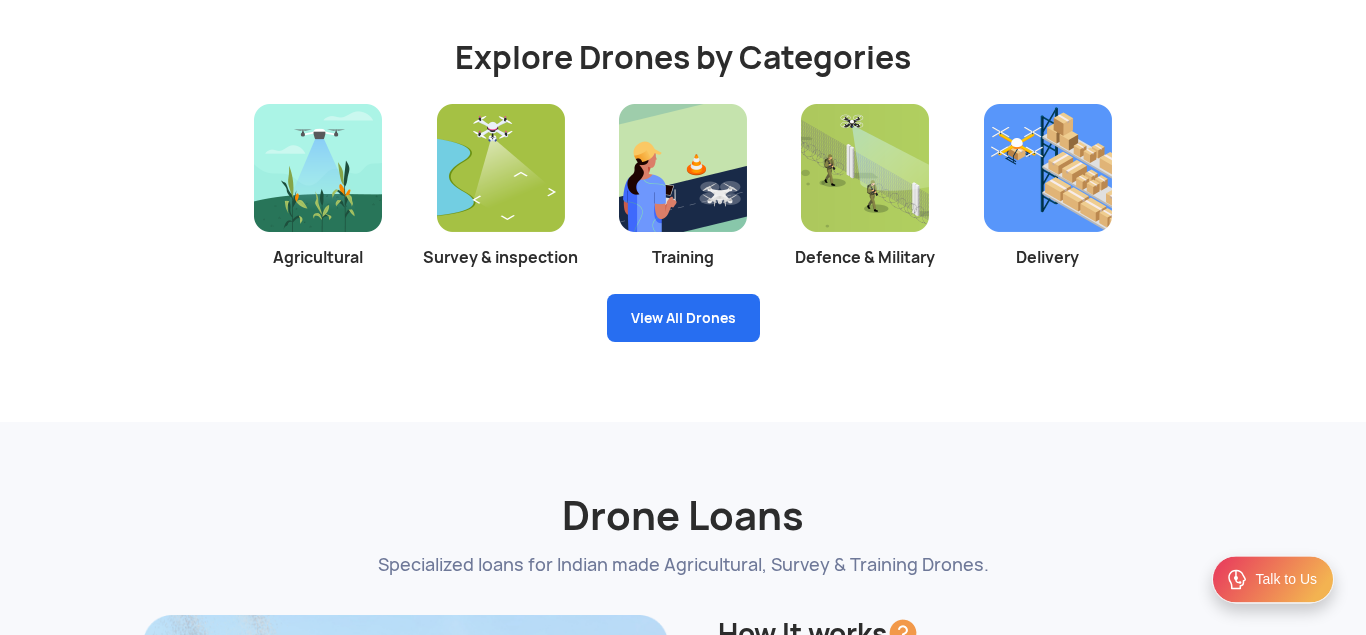 scroll, scrollTop: 3723, scrollLeft: 0, axis: vertical 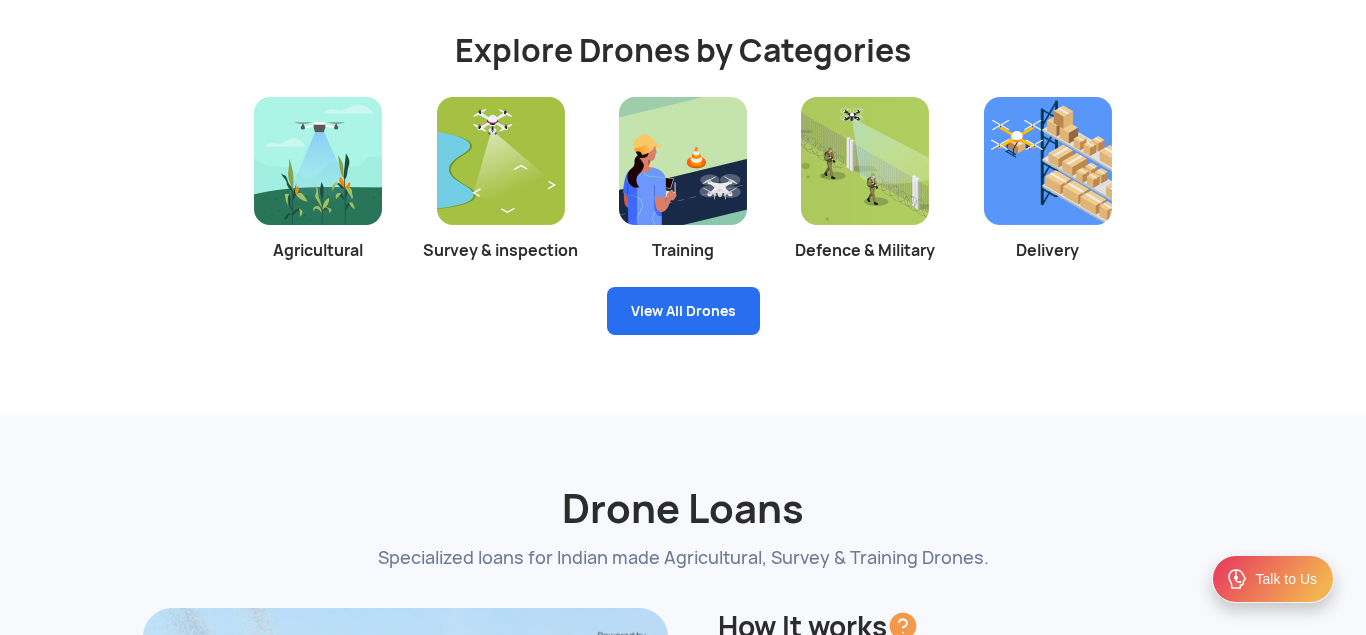 click on "Drone Loans  Specialized loans for Indian made Agricultural, Survey & Training Drones." 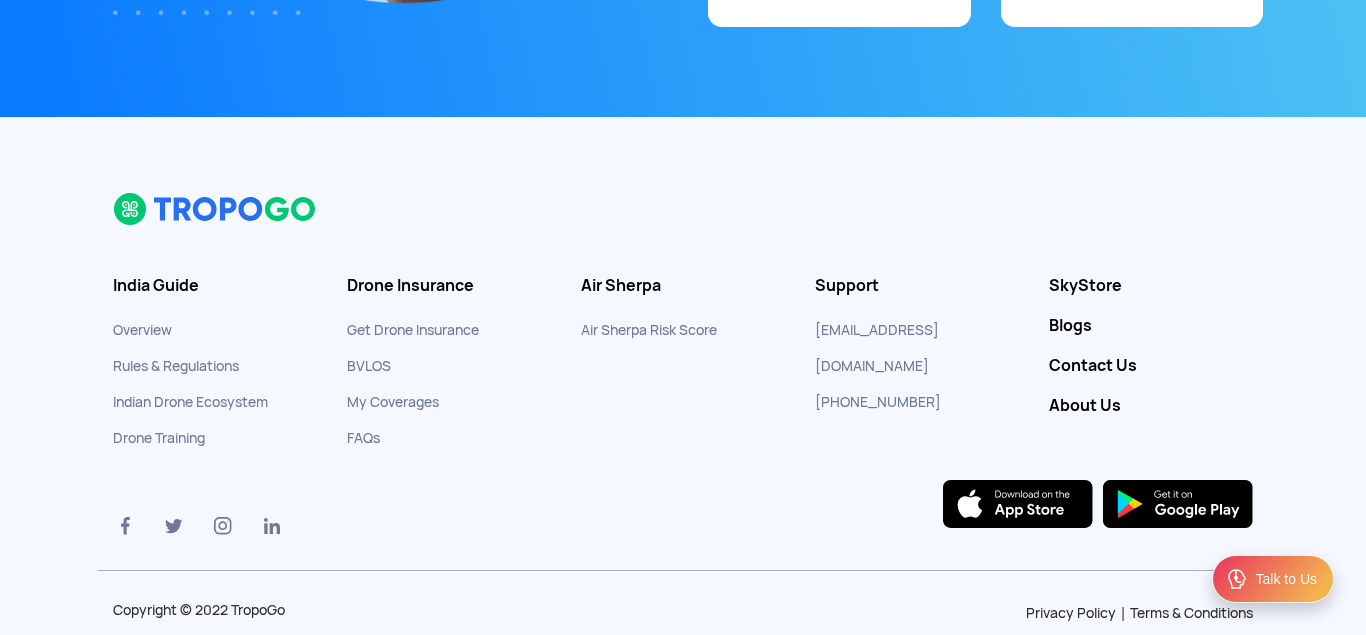 scroll, scrollTop: 0, scrollLeft: 0, axis: both 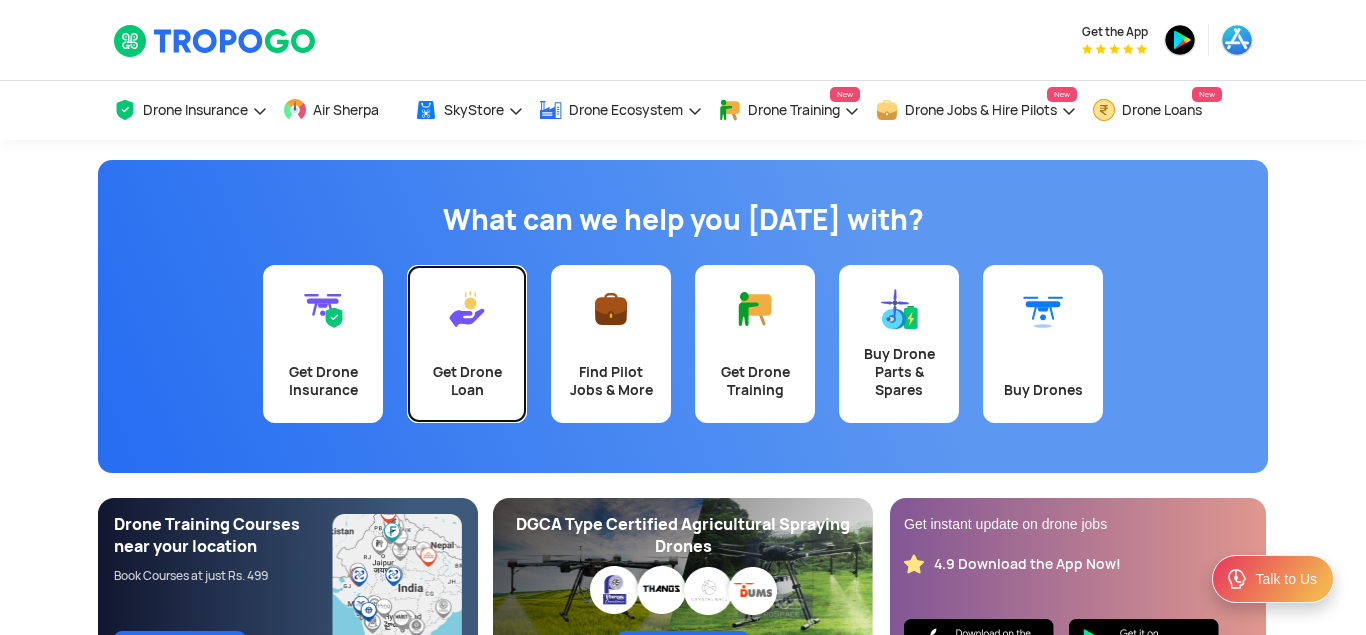 click on "Get Drone Loan" 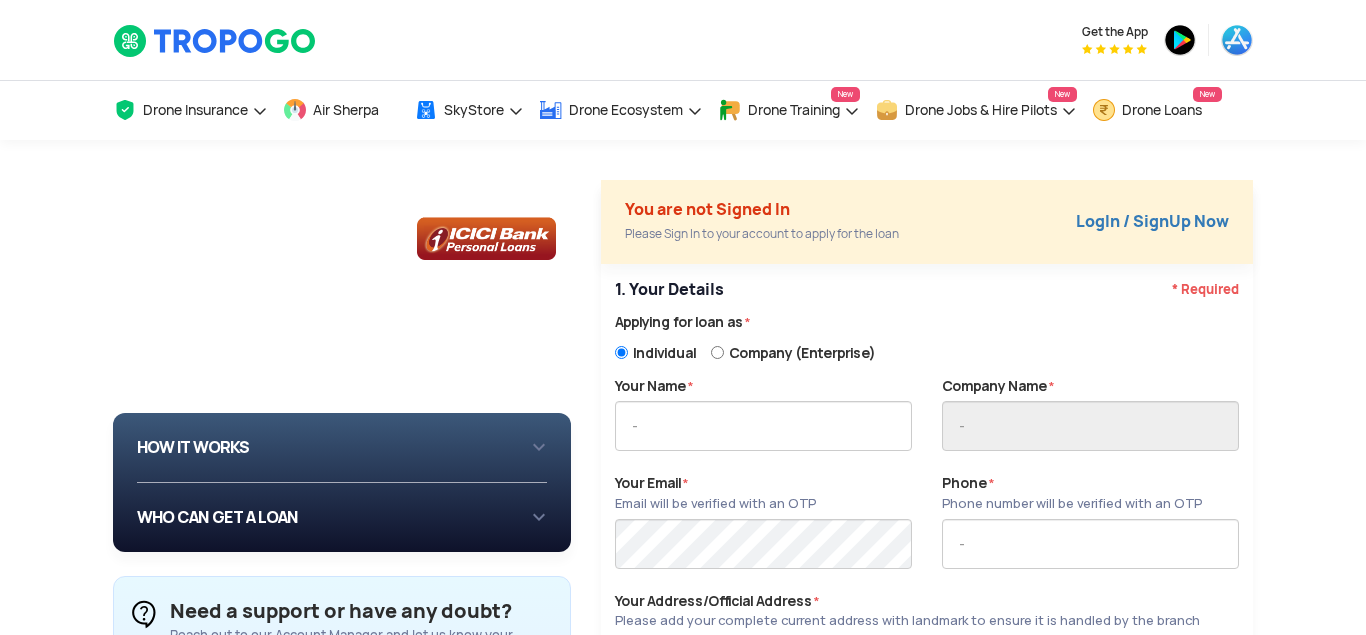scroll, scrollTop: 0, scrollLeft: 0, axis: both 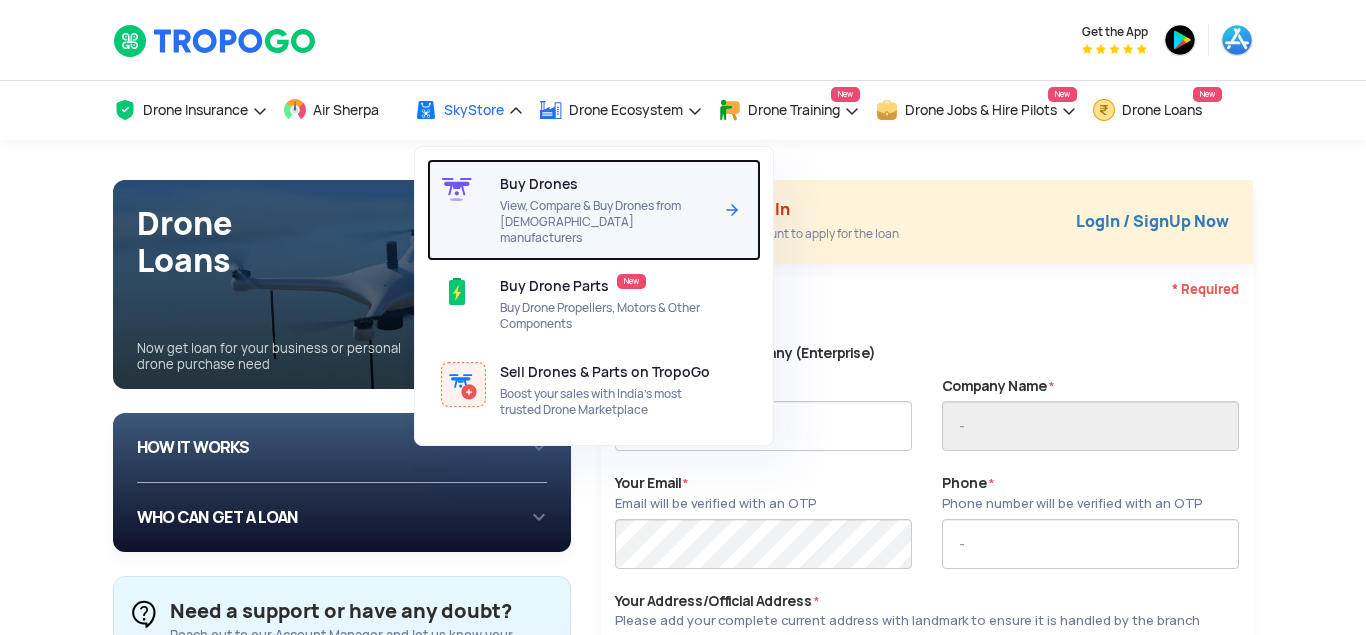 click on "View, Compare & Buy Drones from [DEMOGRAPHIC_DATA] manufacturers" at bounding box center (605, 222) 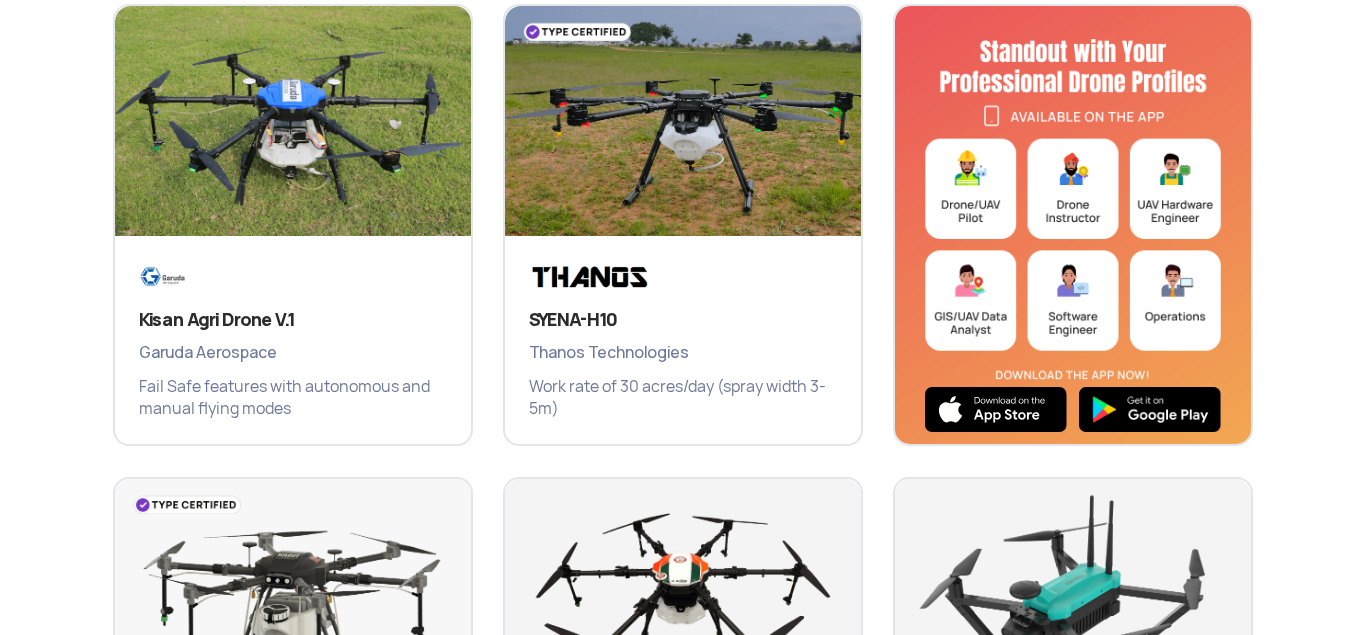 scroll, scrollTop: 918, scrollLeft: 0, axis: vertical 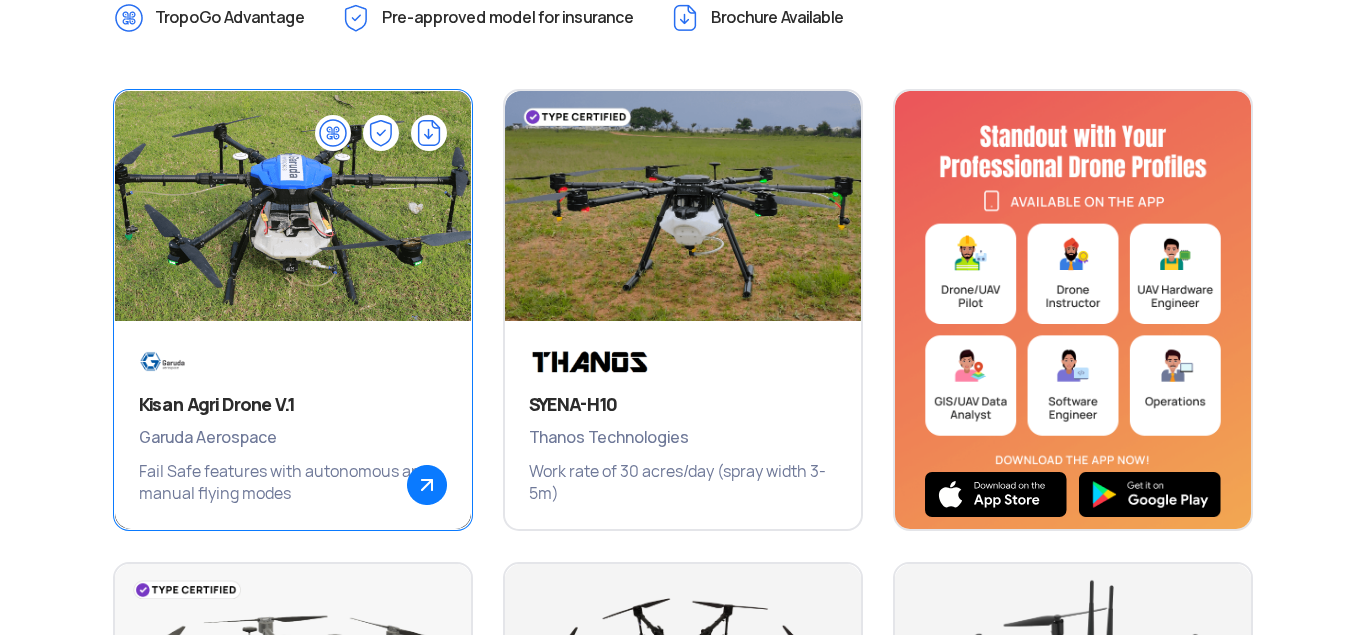 click at bounding box center (292, 216) 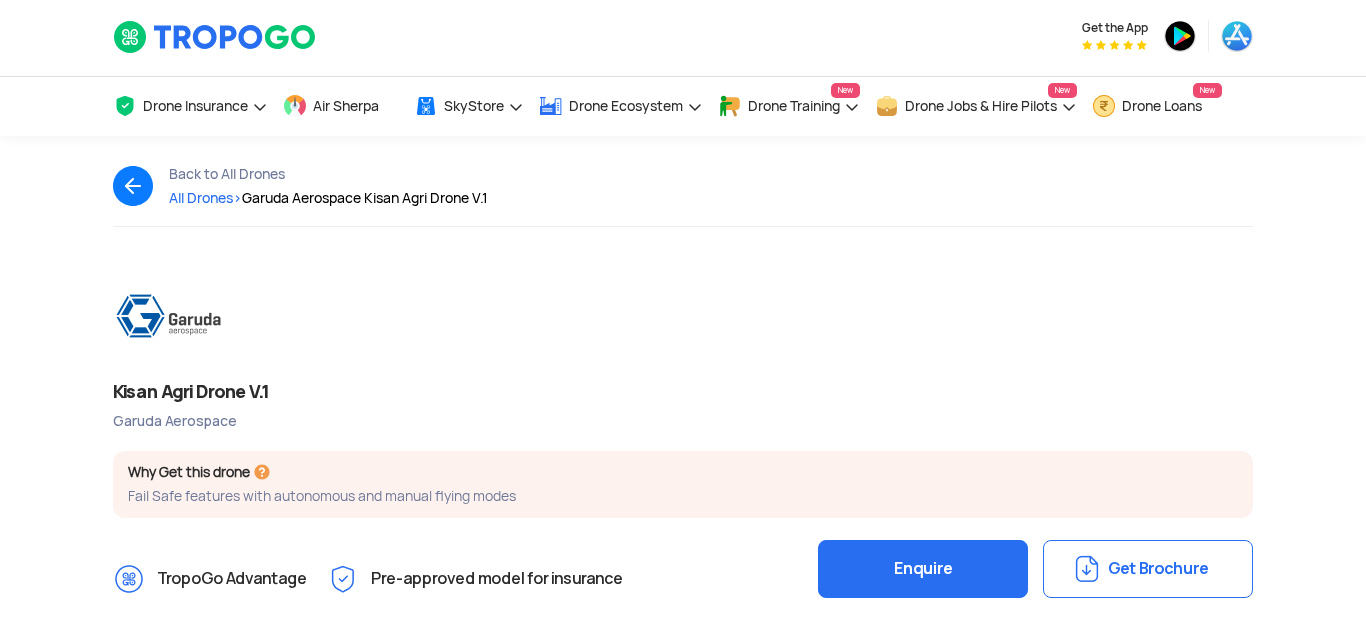 scroll, scrollTop: 0, scrollLeft: 0, axis: both 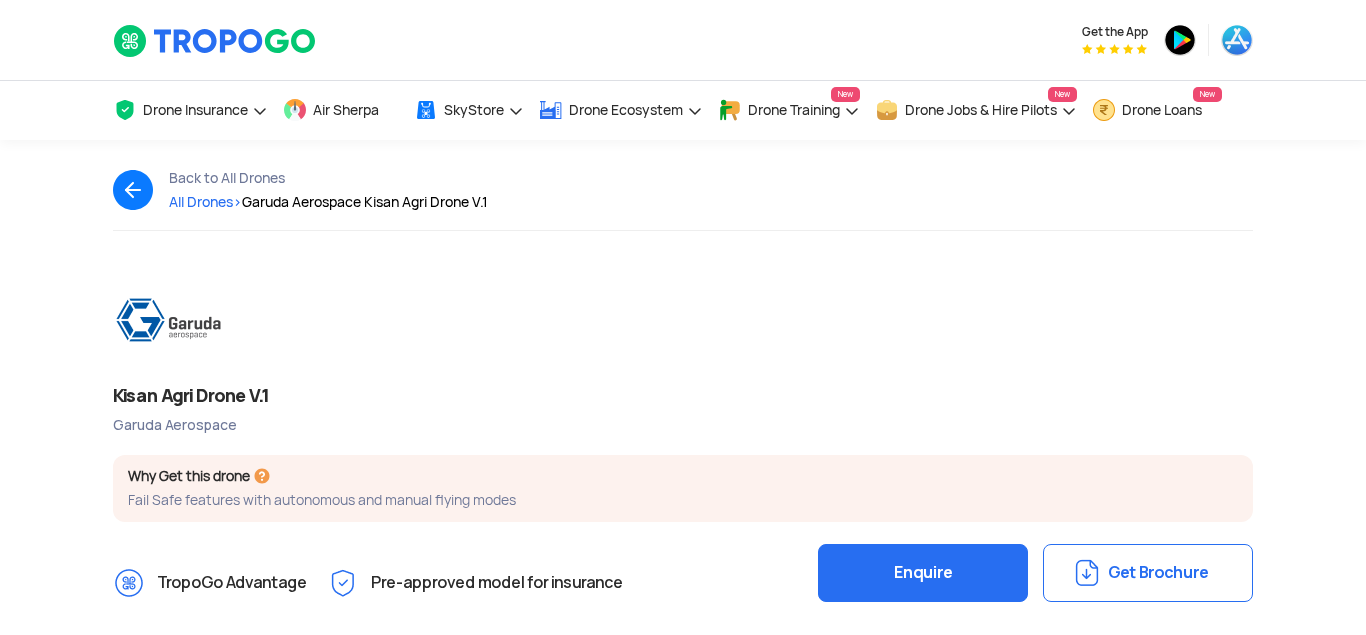 click on "Kisan Agri Drone V.1 Garuda Aerospace  Why Get this drone Fail Safe features with autonomous and manual flying modes TropoGo Advantage Pre-approved model for insurance  Enquire   Get Brochure" 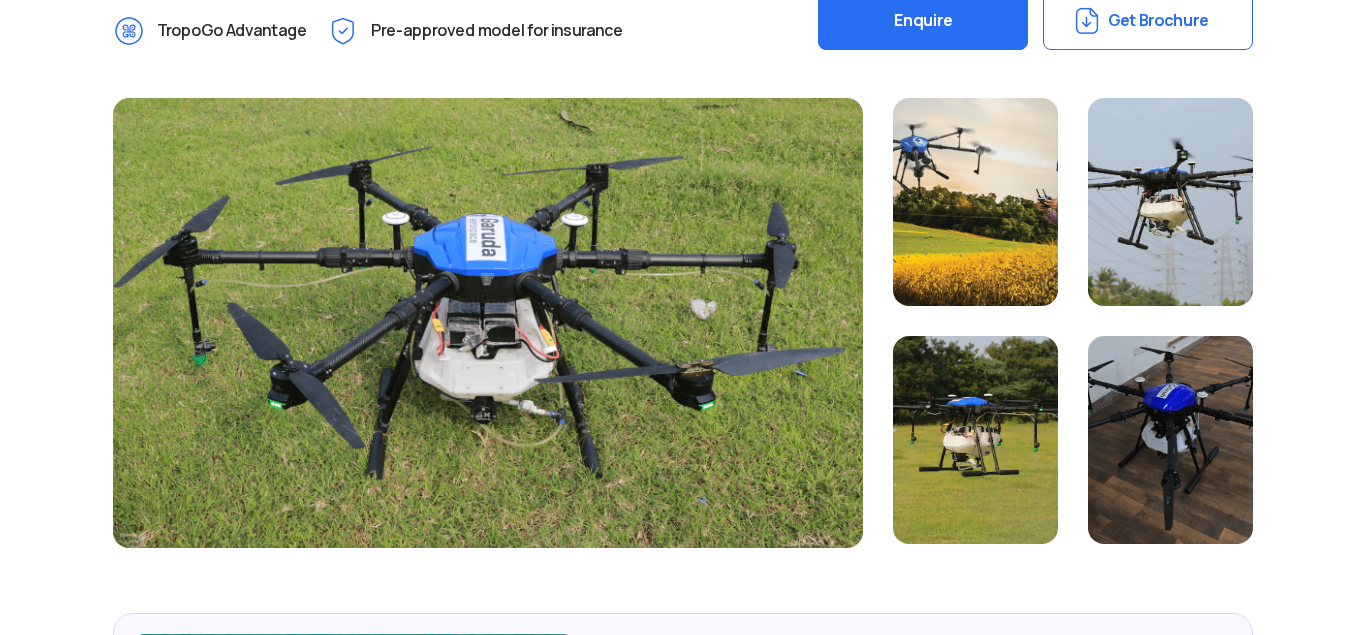 scroll, scrollTop: 561, scrollLeft: 0, axis: vertical 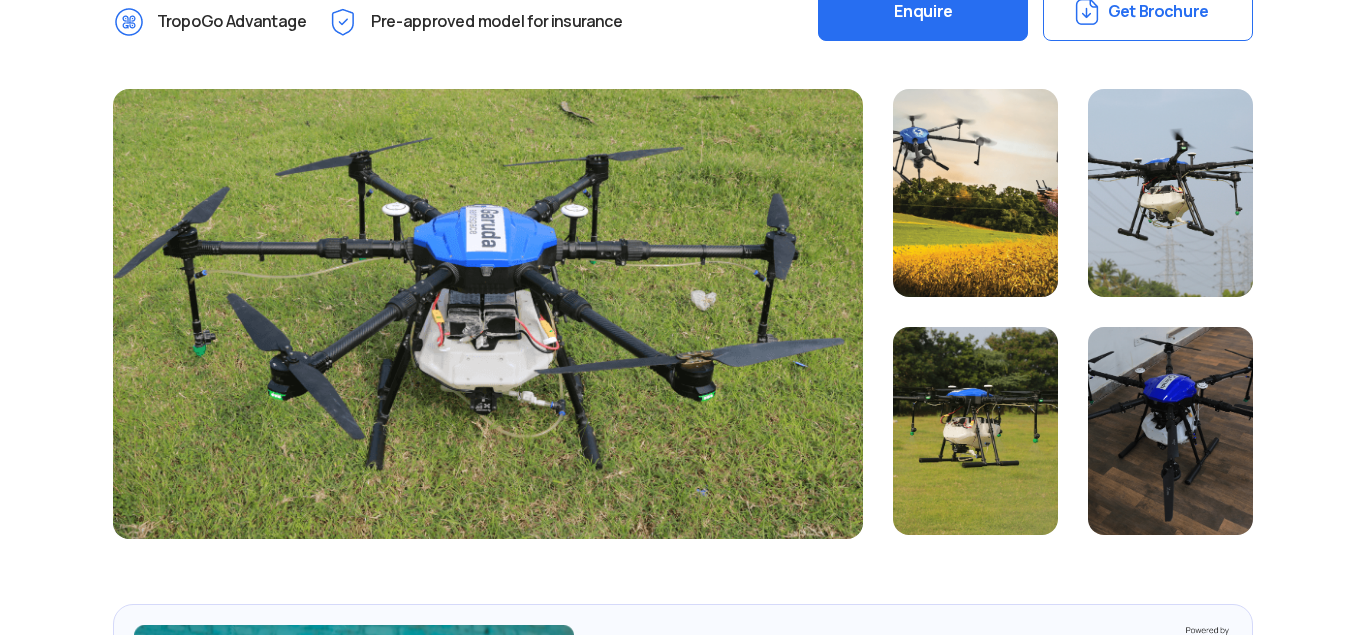 click at bounding box center (975, 193) 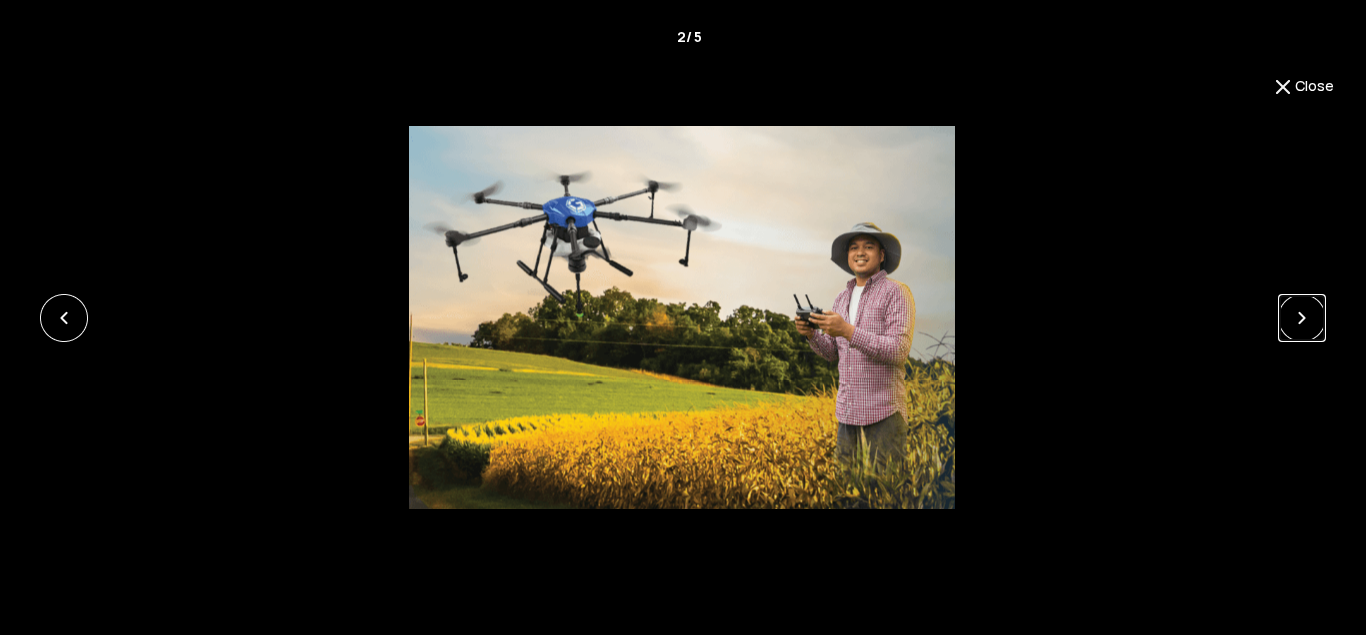 click 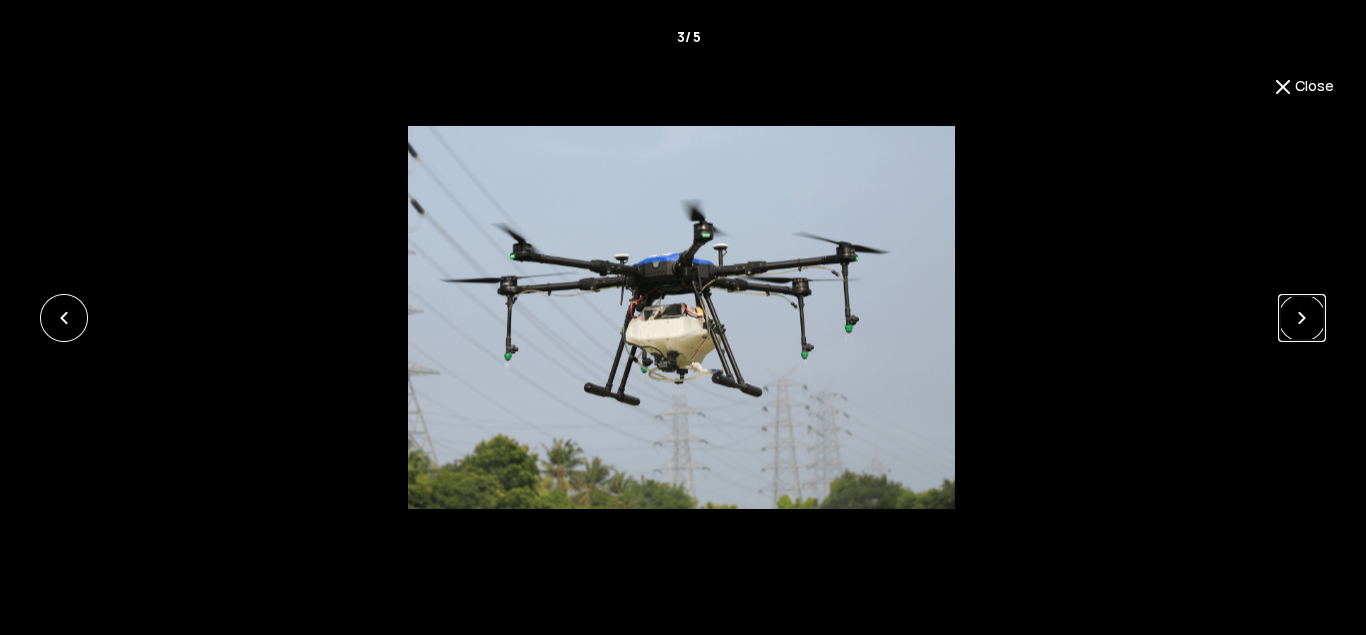 click 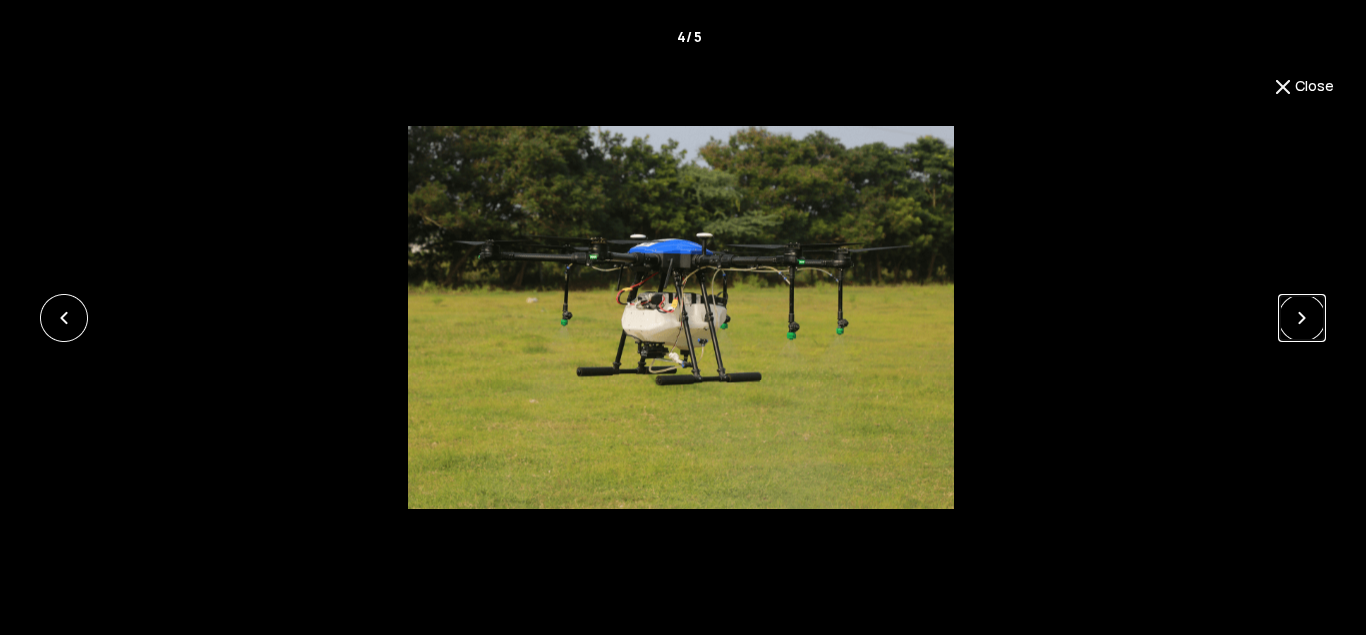 click 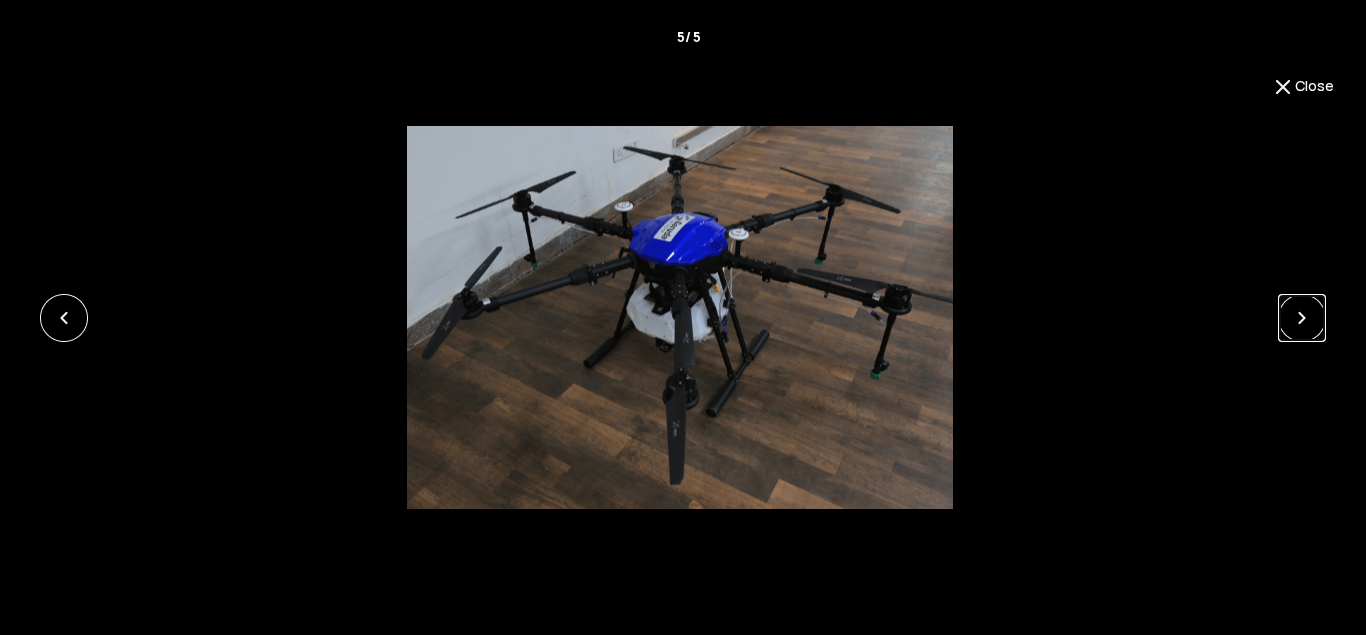 click 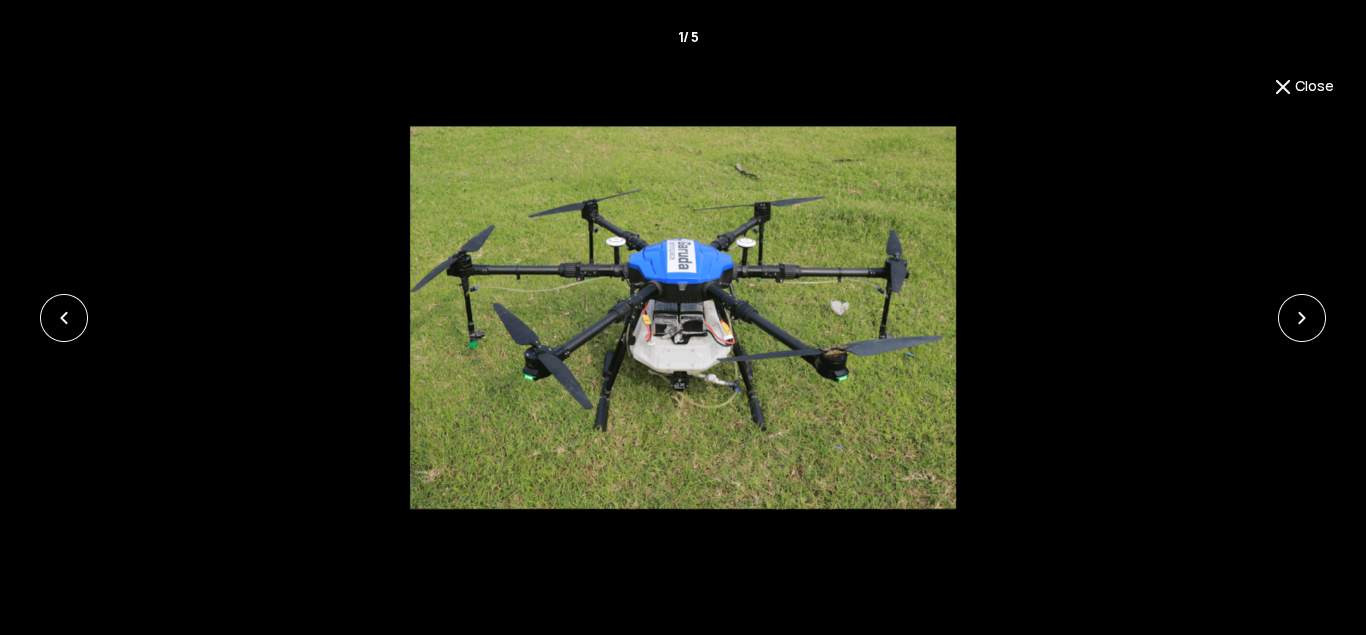 click on "Close" 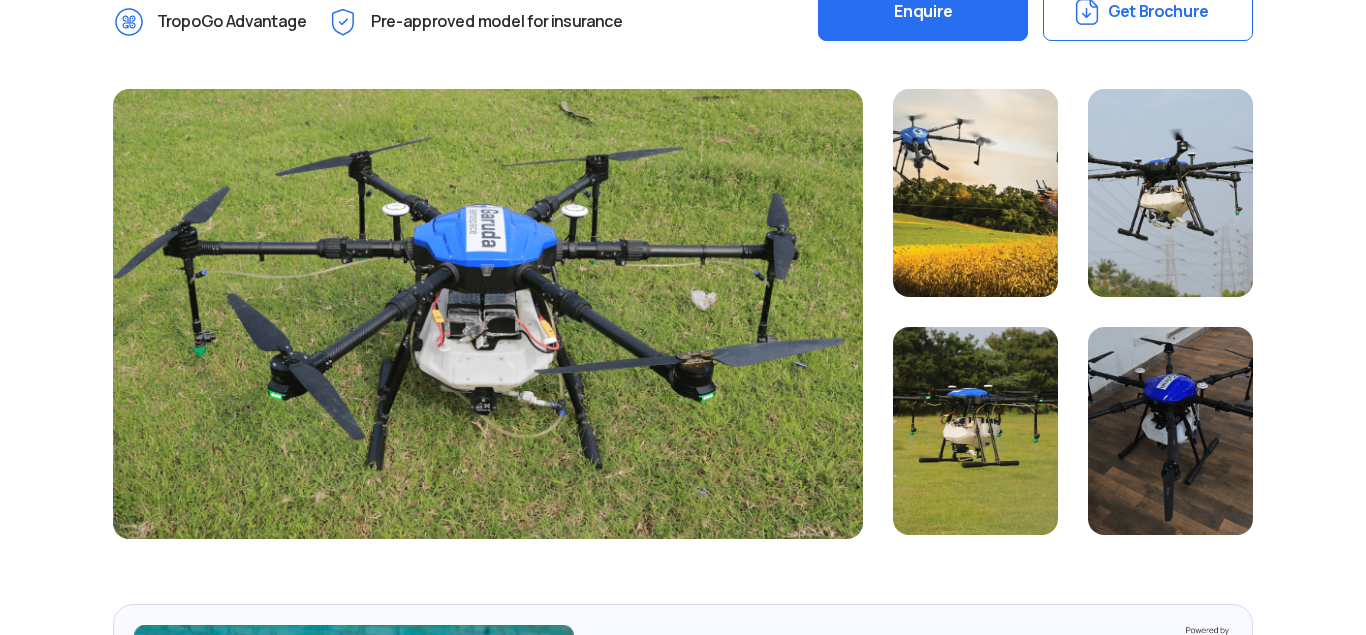 click on "Kisan Agri Drone V.1 Garuda Aerospace  Why Get this drone Fail Safe features with autonomous and manual flying modes TropoGo Advantage Pre-approved model for insurance  Enquire   Get Brochure" 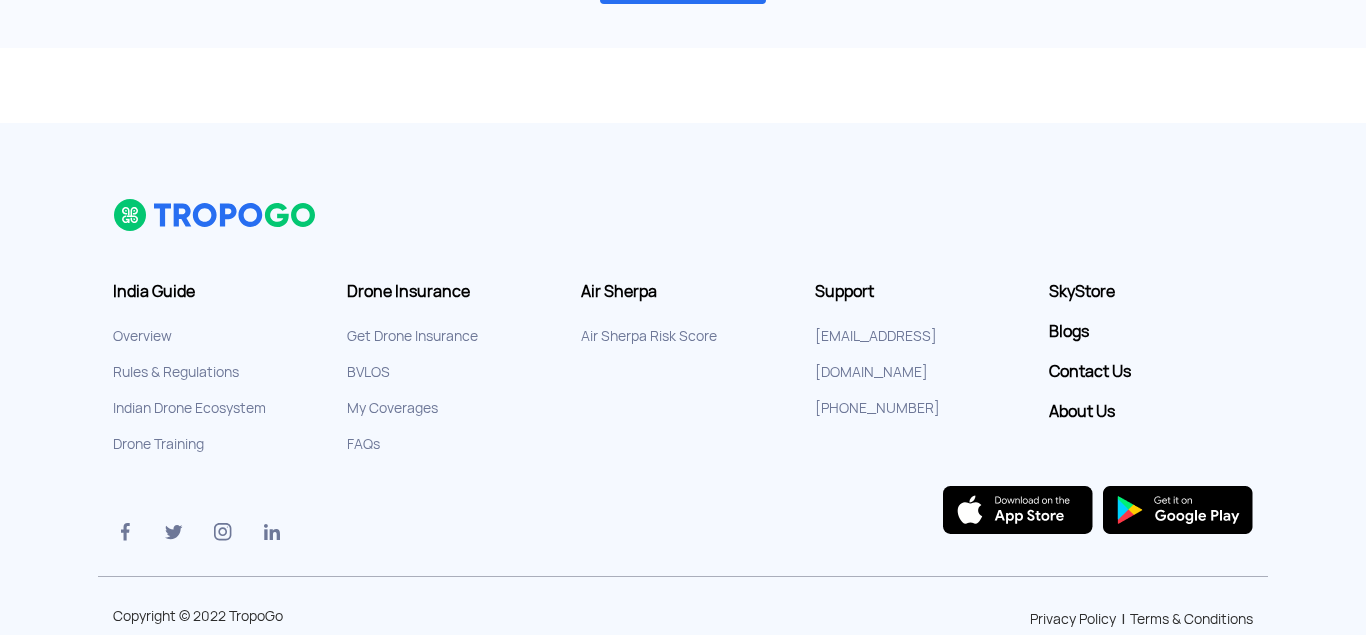 scroll, scrollTop: 2914, scrollLeft: 0, axis: vertical 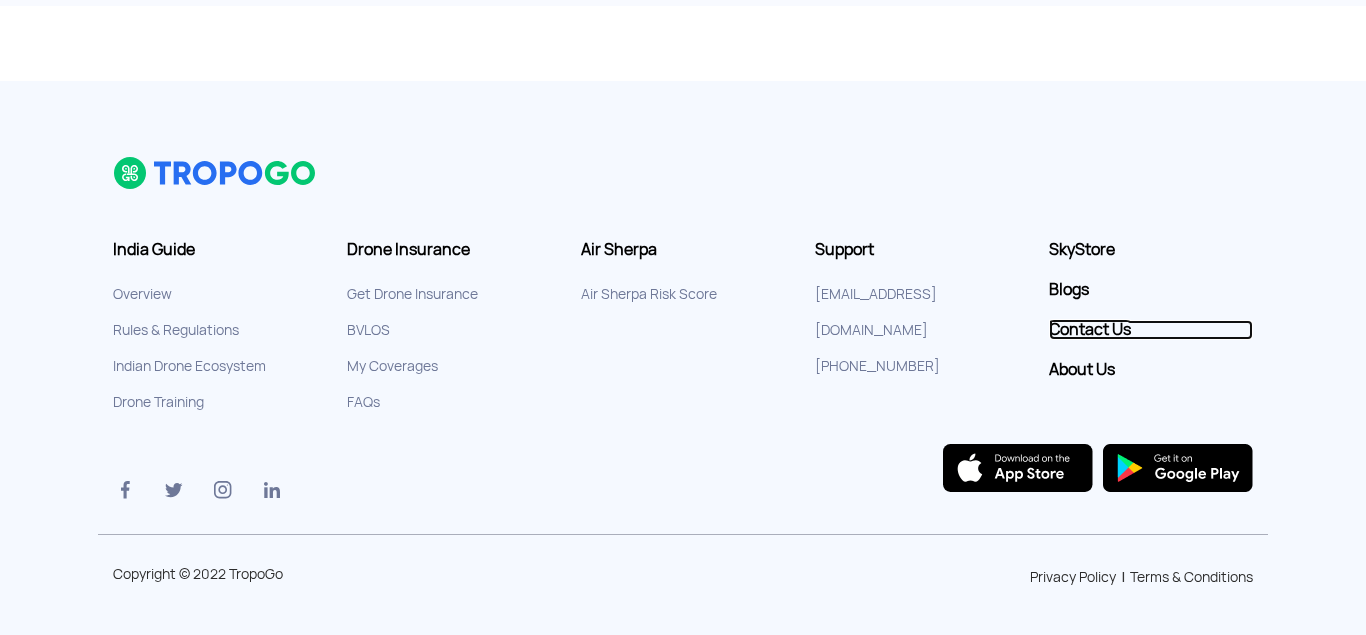 click on "Contact Us" at bounding box center [1151, 330] 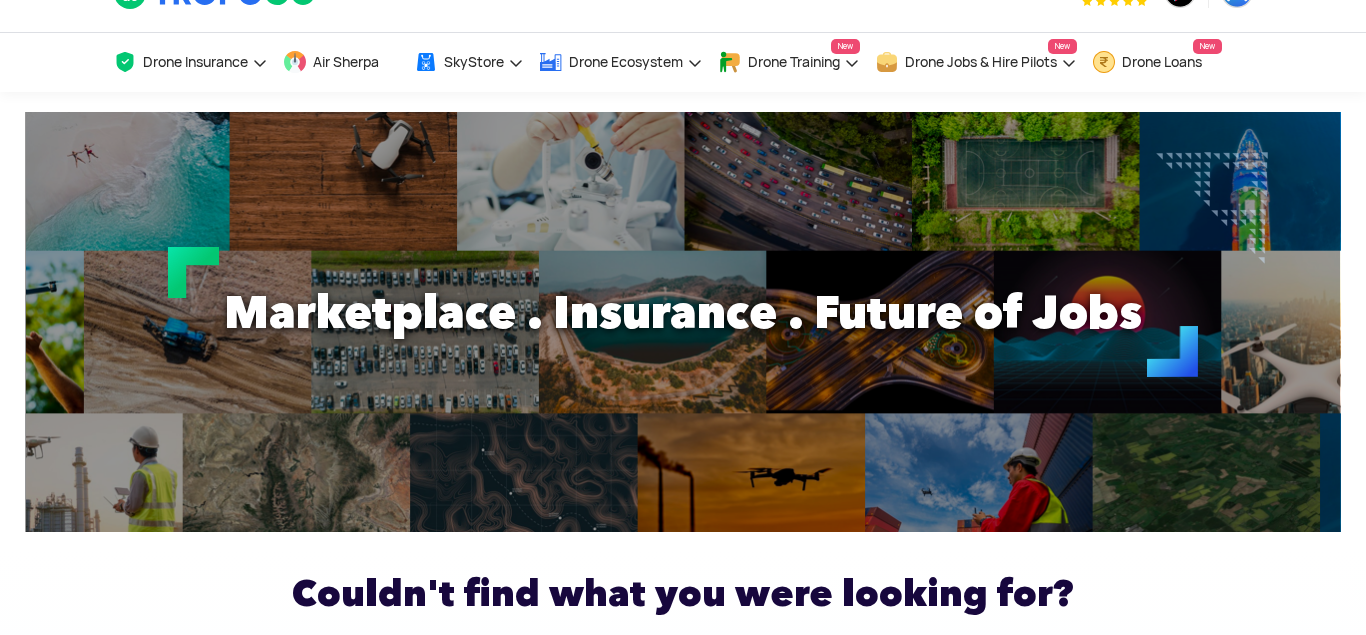 scroll, scrollTop: 0, scrollLeft: 0, axis: both 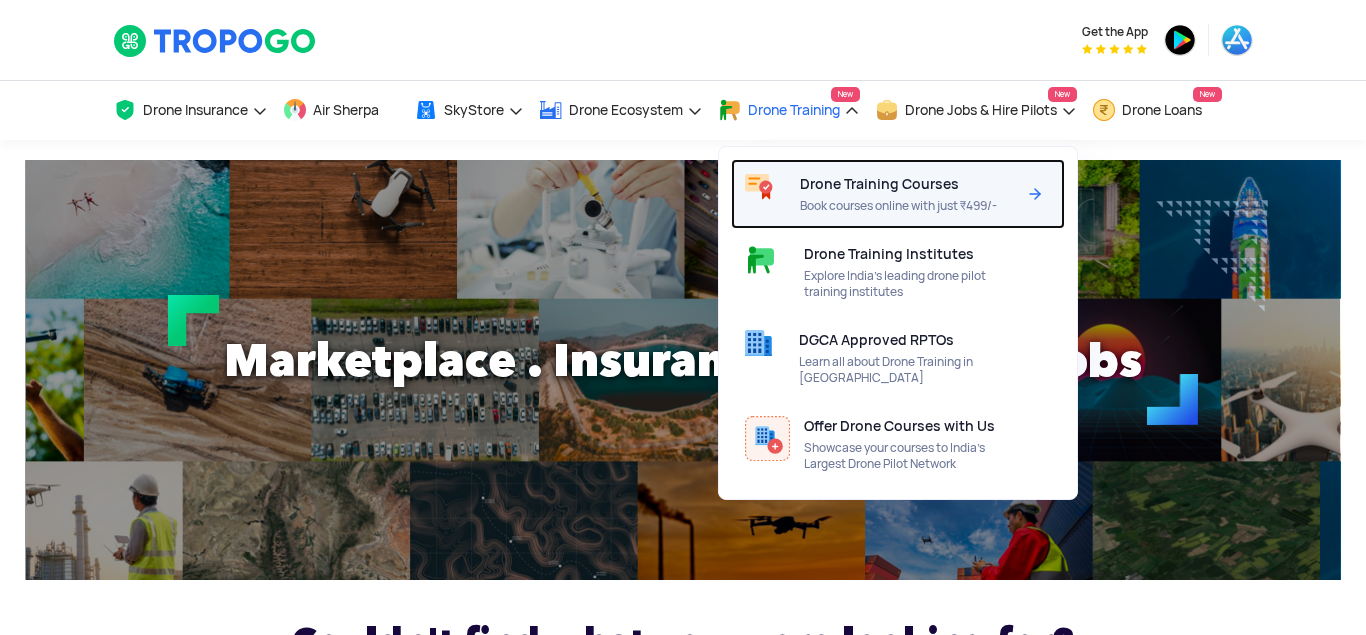 click on "Drone Training Courses  Book courses online with just ₹499/-" at bounding box center (911, 194) 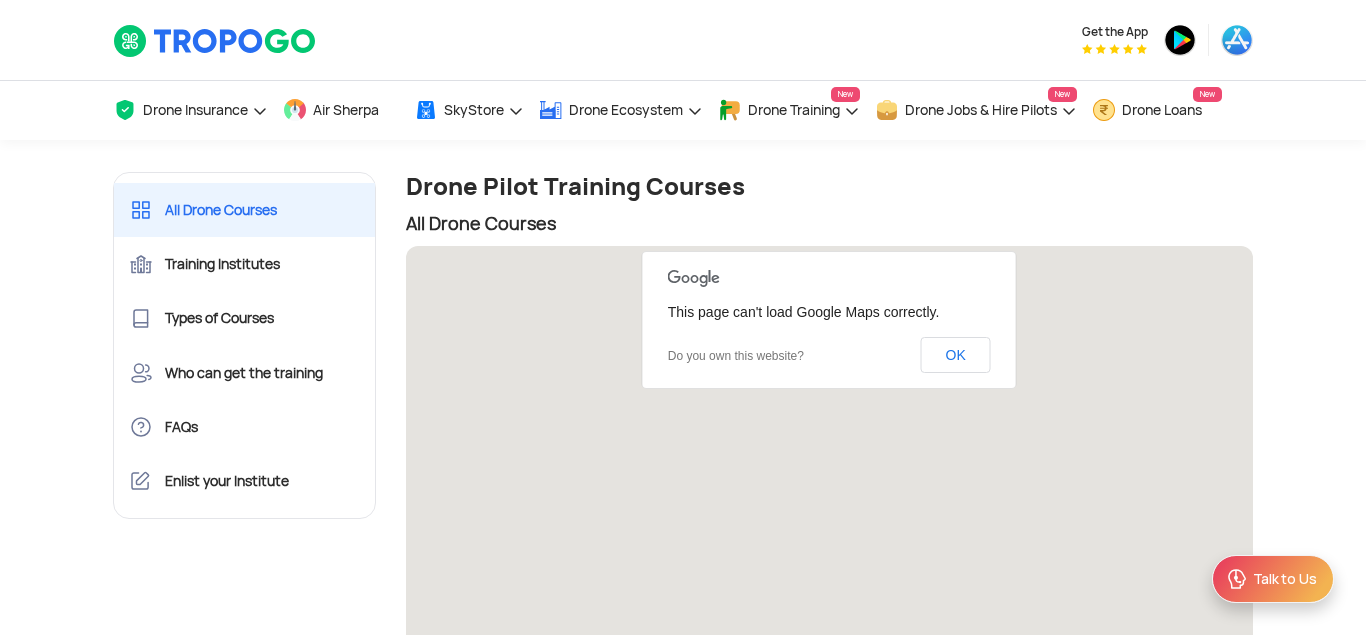 scroll, scrollTop: 0, scrollLeft: 0, axis: both 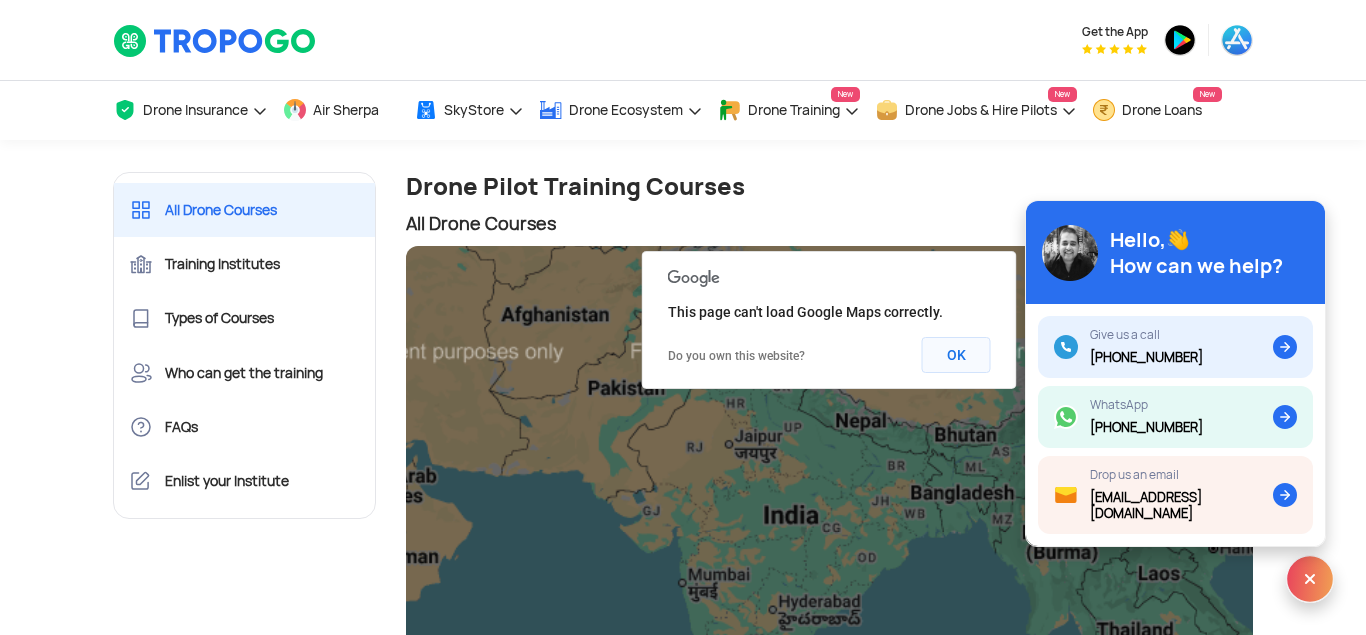 click on "OK" 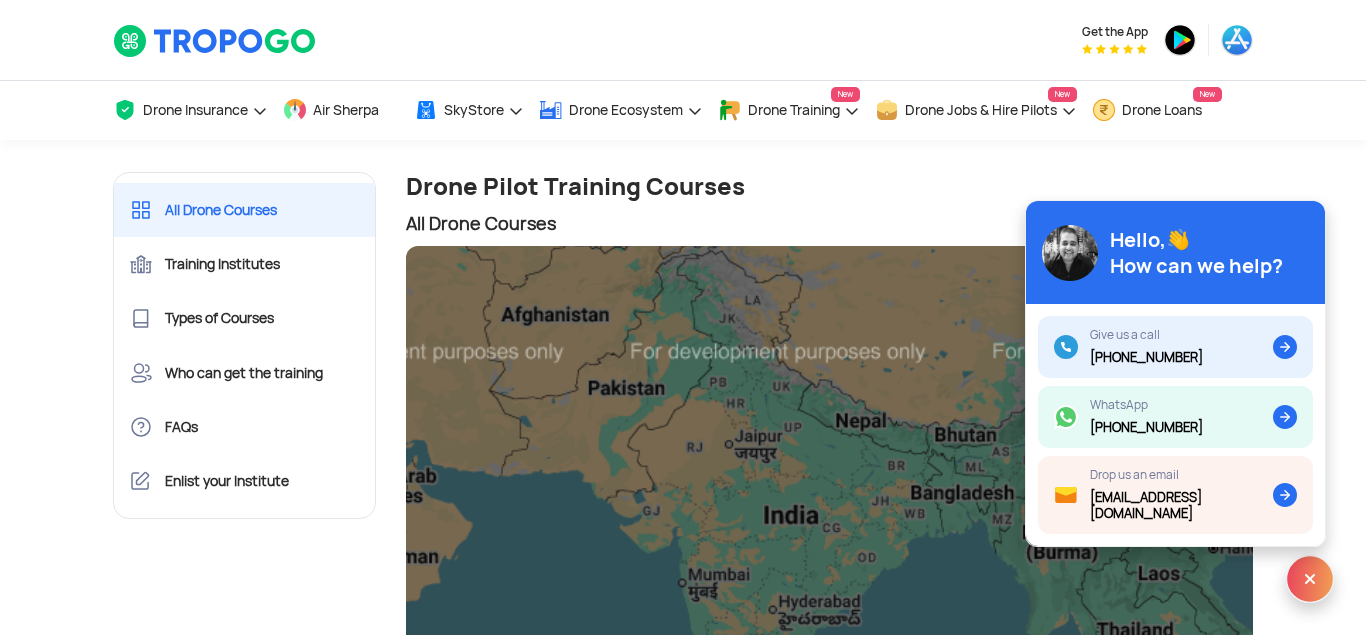 click on "All Drone Courses ← Move left → Move right ↑ Move up ↓ Move down + Zoom in - Zoom out Home Jump left by 75% End Jump right by 75% Page Up Jump up by 75% Page Down Jump down by 75% To navigate, press the arrow keys. Keyboard shortcuts Map Data Map data ©2025 Google, Mapa GISrael, TMap Mobility Map data ©2025 Google, Mapa GISrael, TMap Mobility 200 km  Click to toggle between metric and imperial units Terms Report a map error" 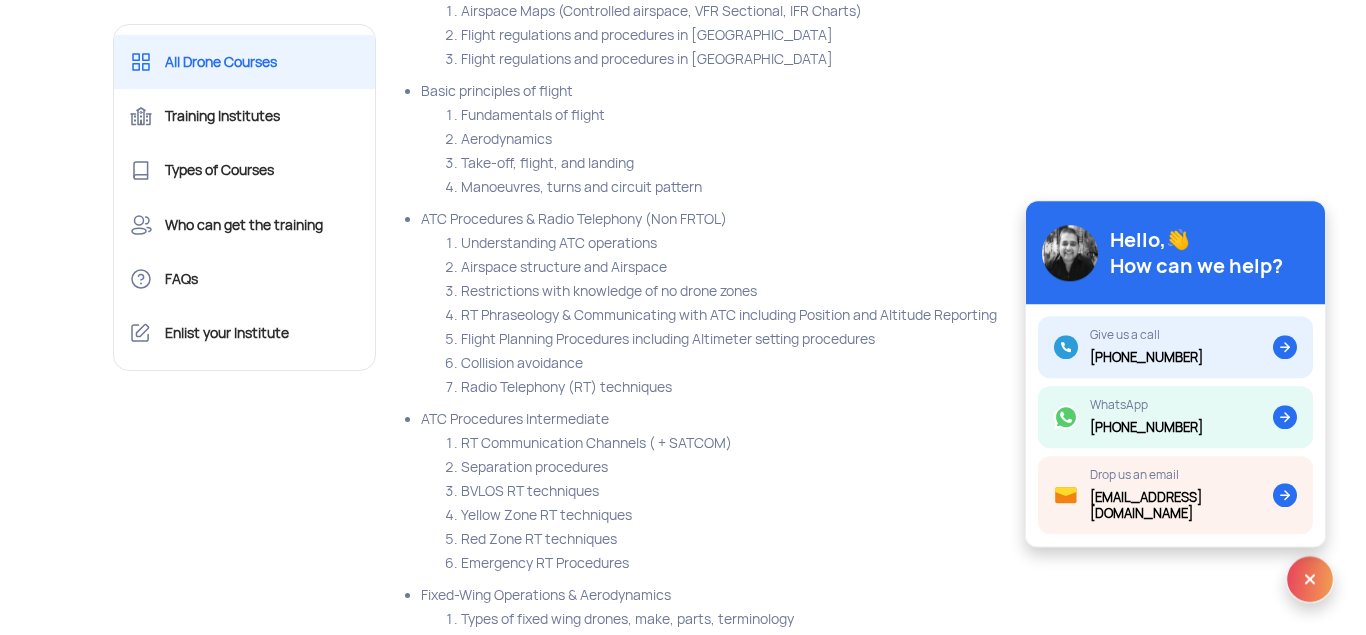 scroll, scrollTop: 10557, scrollLeft: 0, axis: vertical 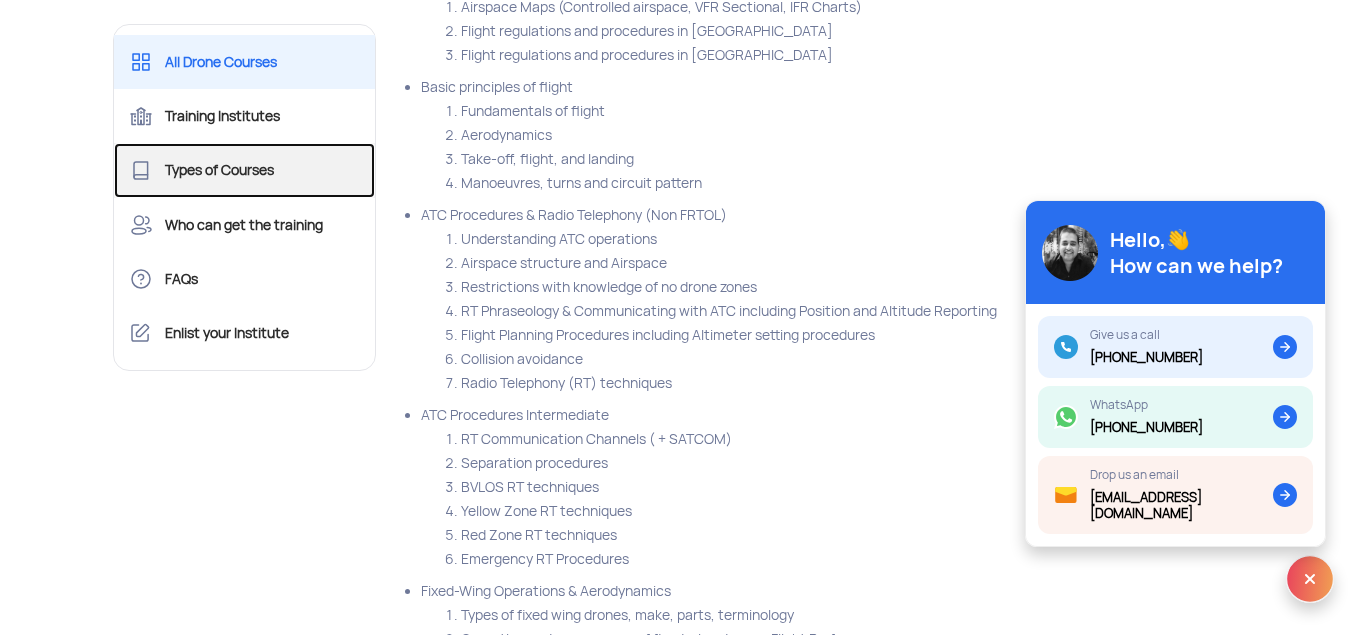 click on "Types of Courses" 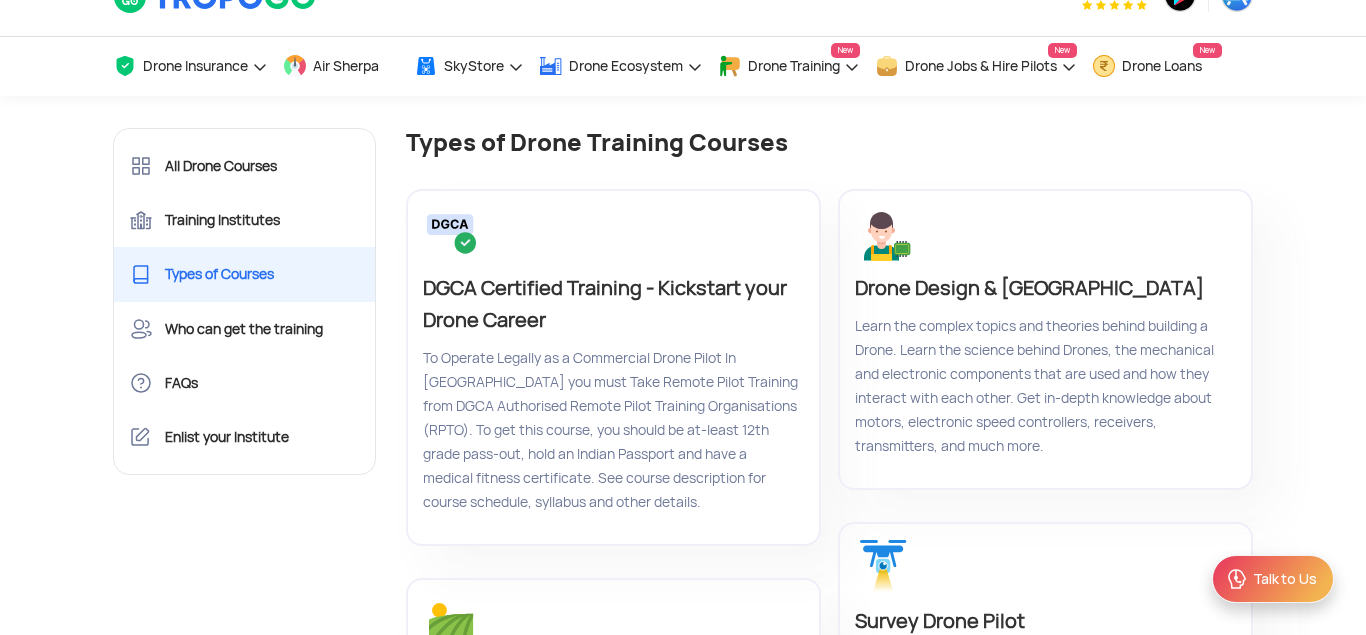 scroll, scrollTop: 0, scrollLeft: 0, axis: both 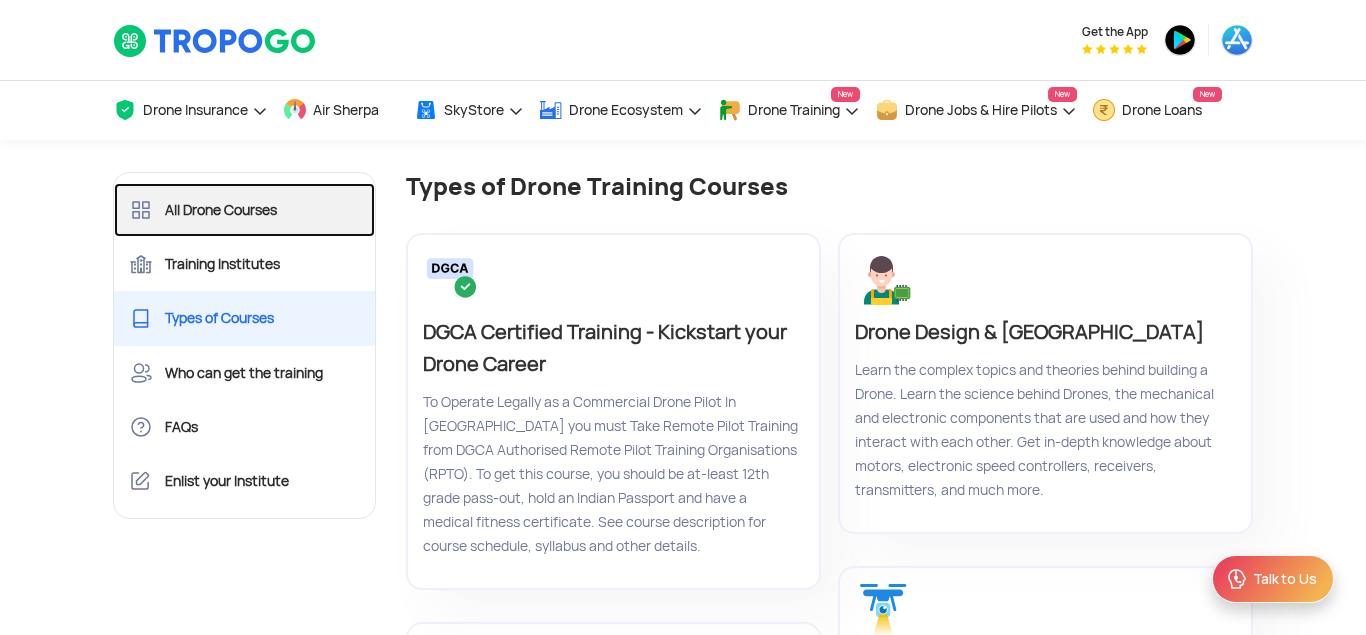 click on "All Drone Courses" 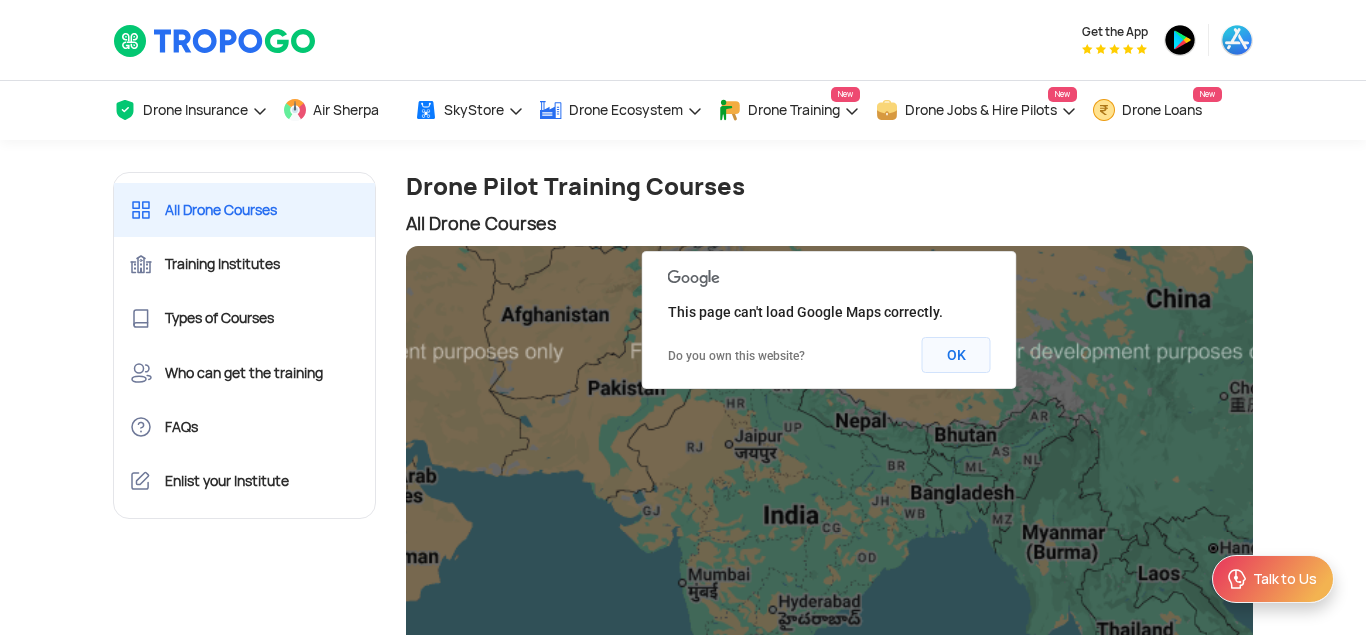 click on "OK" 